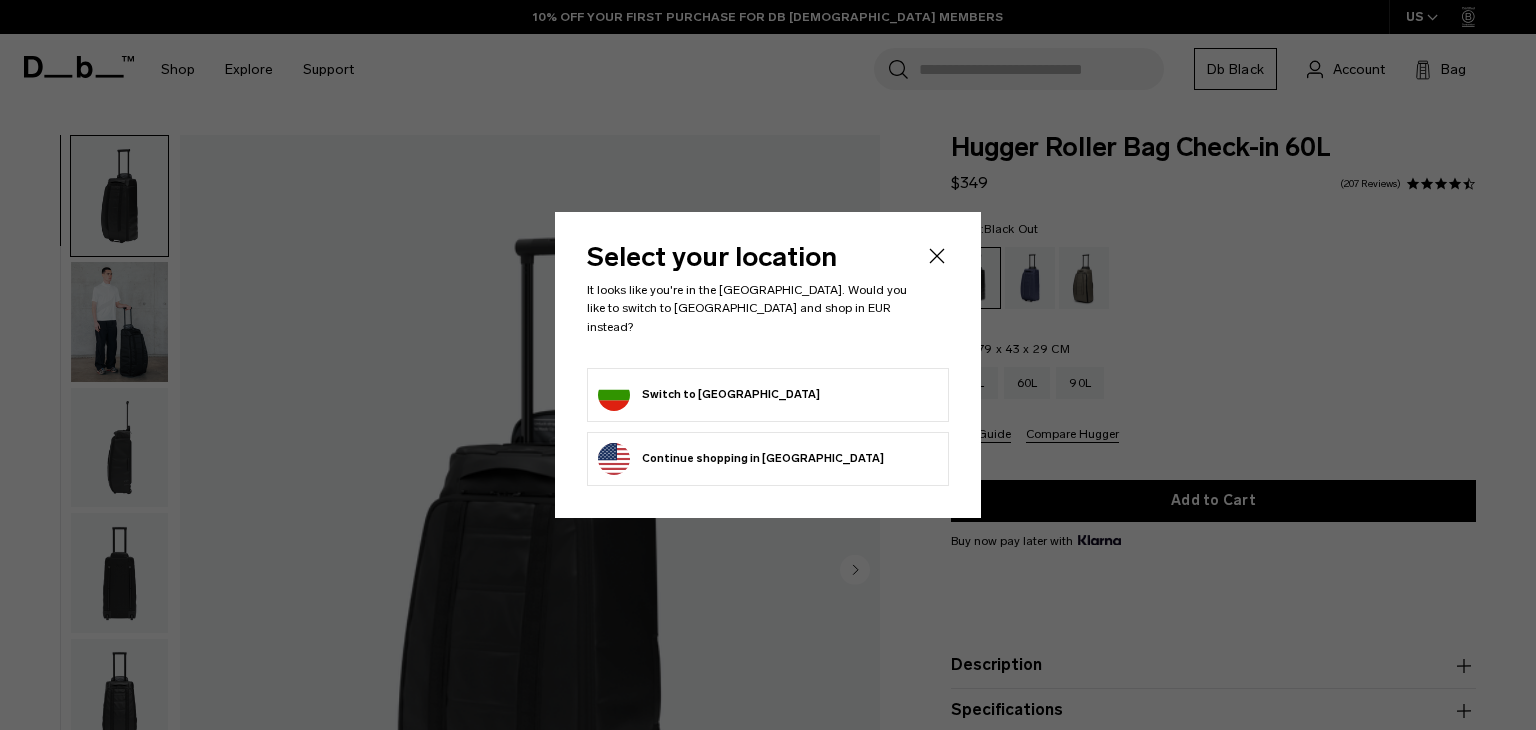 scroll, scrollTop: 0, scrollLeft: 0, axis: both 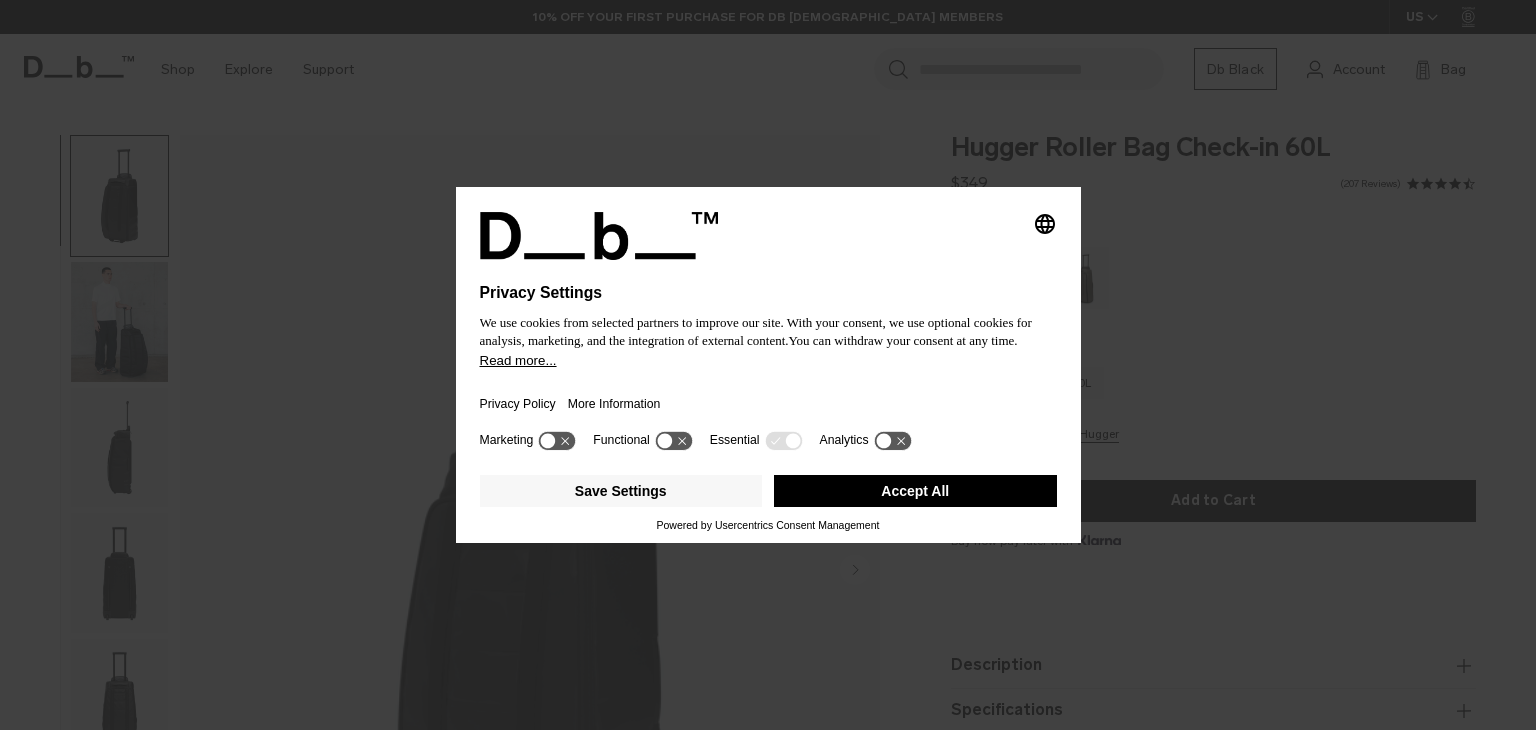 click on "More Information" at bounding box center (620, 404) 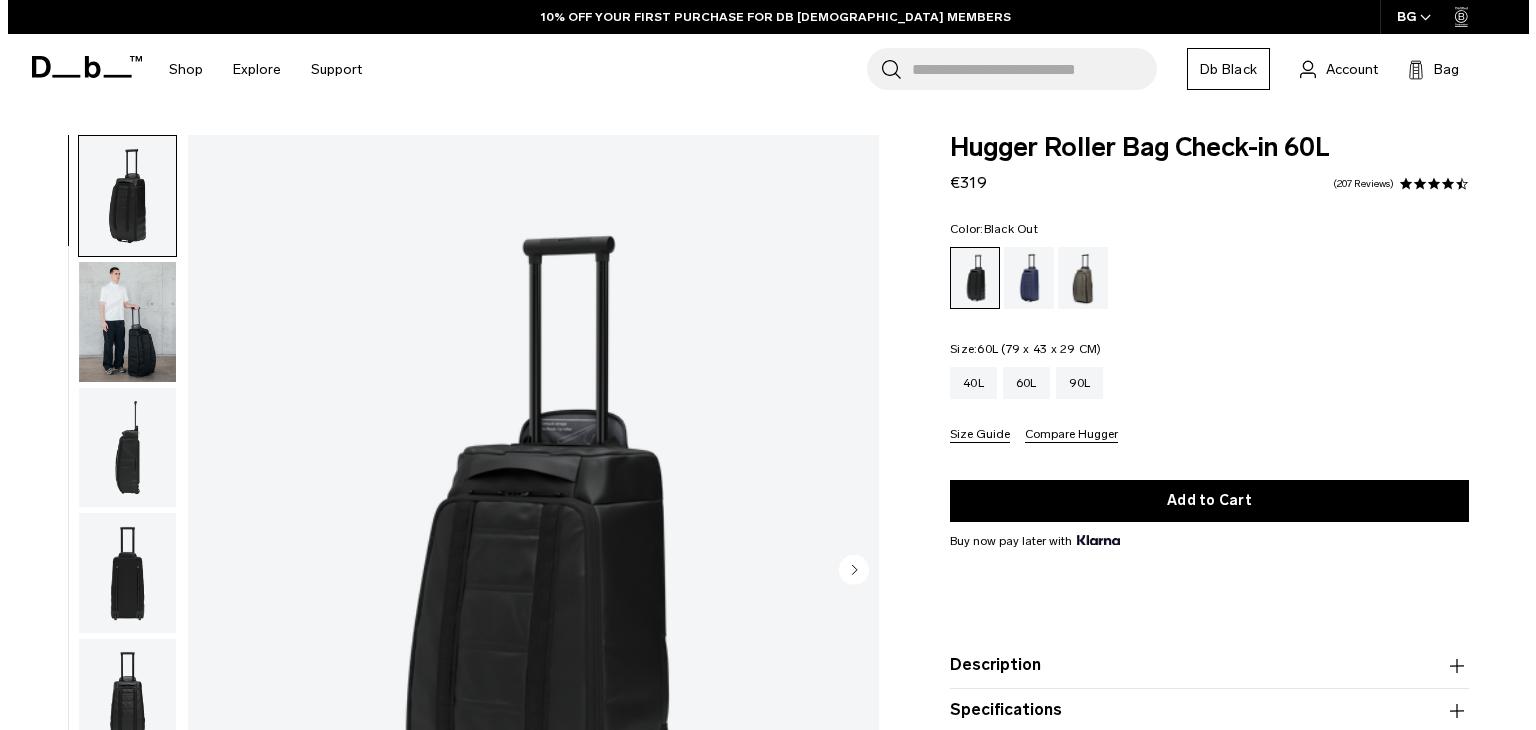scroll, scrollTop: 0, scrollLeft: 0, axis: both 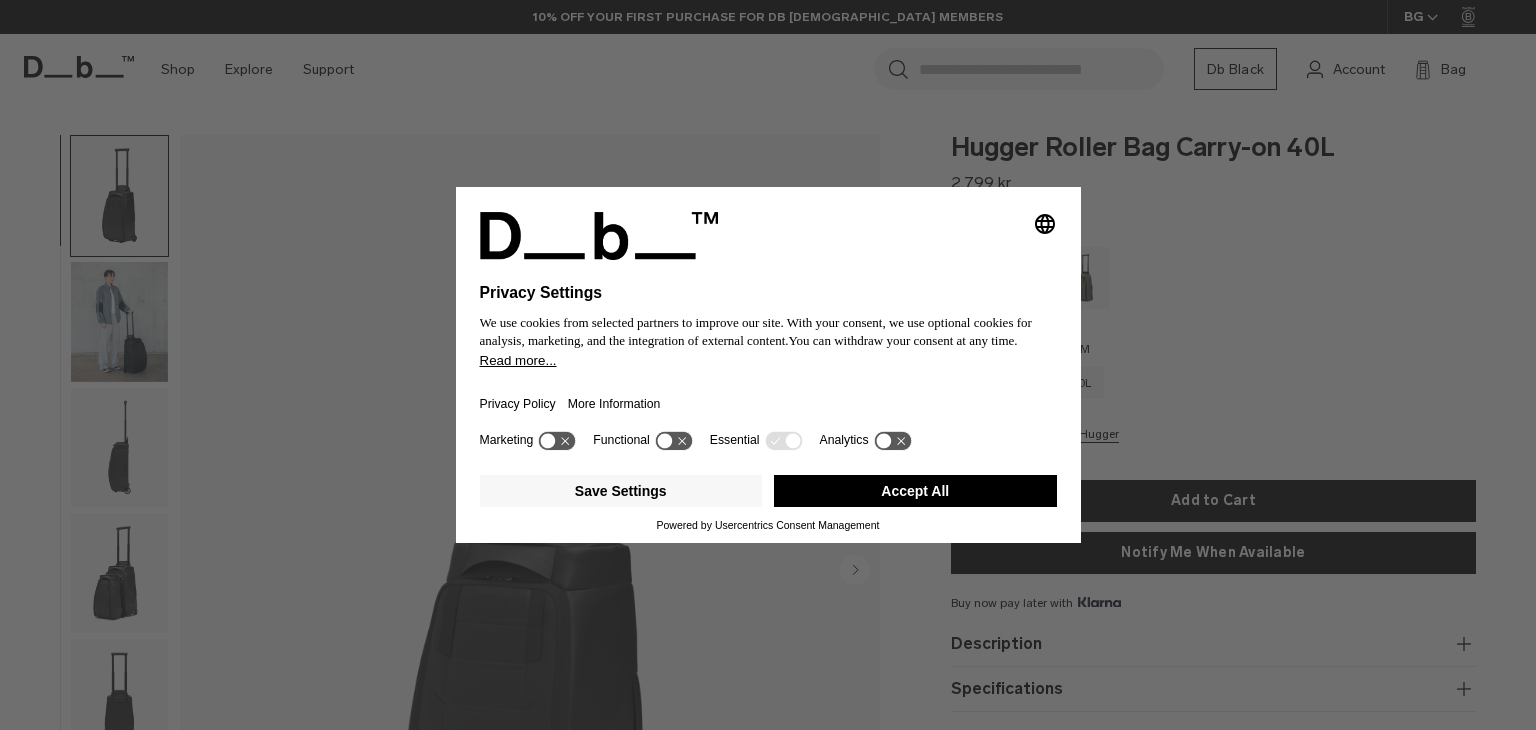 click on "Accept All" at bounding box center [915, 491] 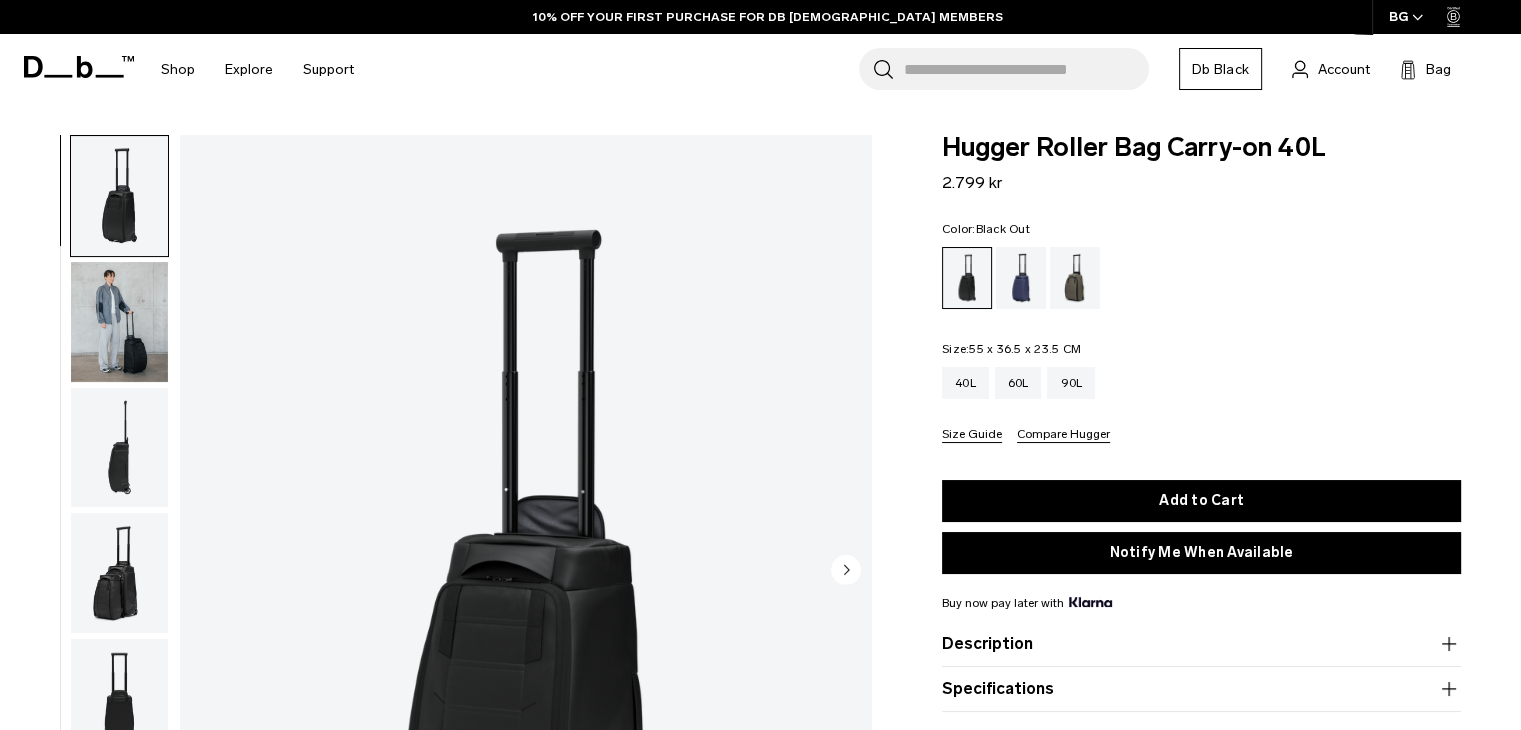 scroll, scrollTop: 0, scrollLeft: 0, axis: both 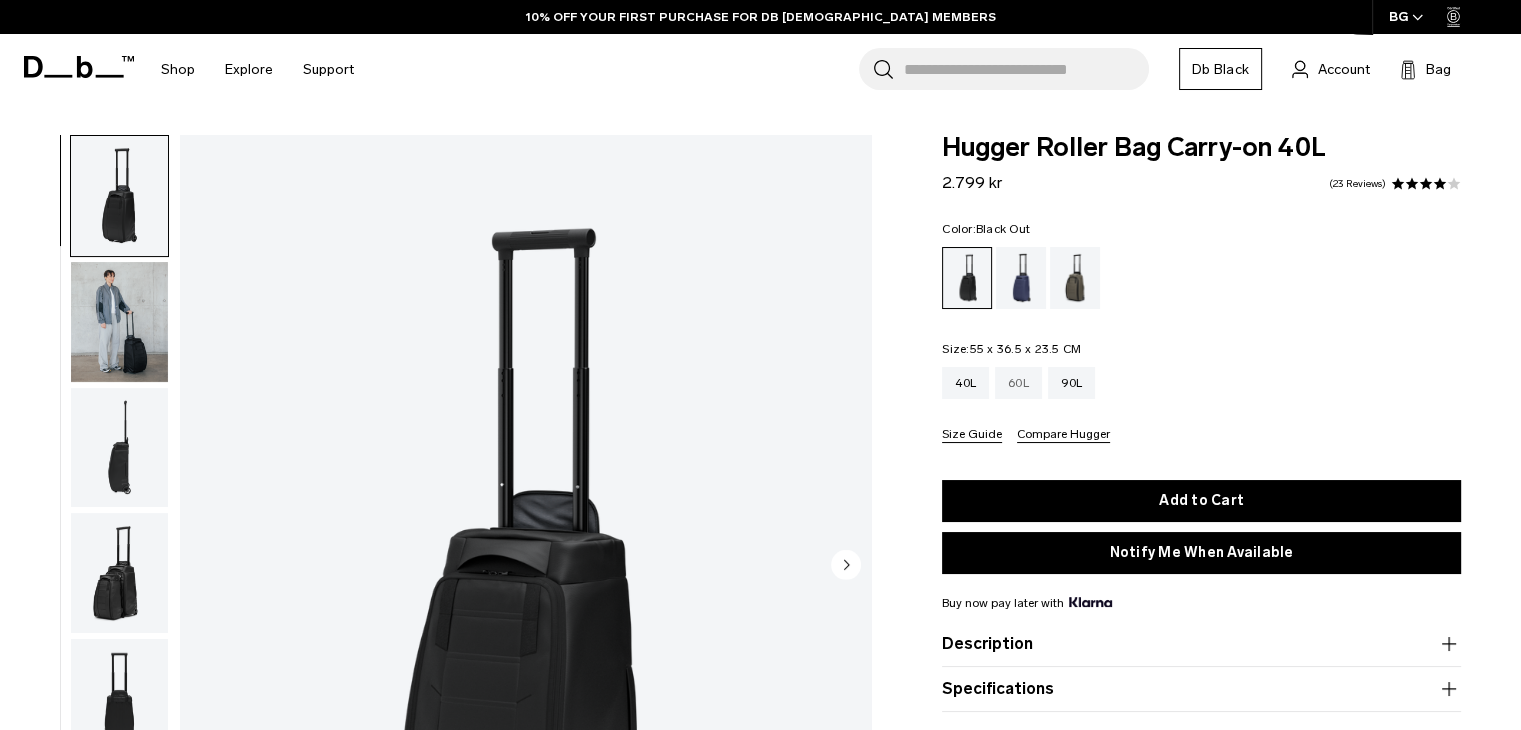 click on "60L" at bounding box center [1018, 383] 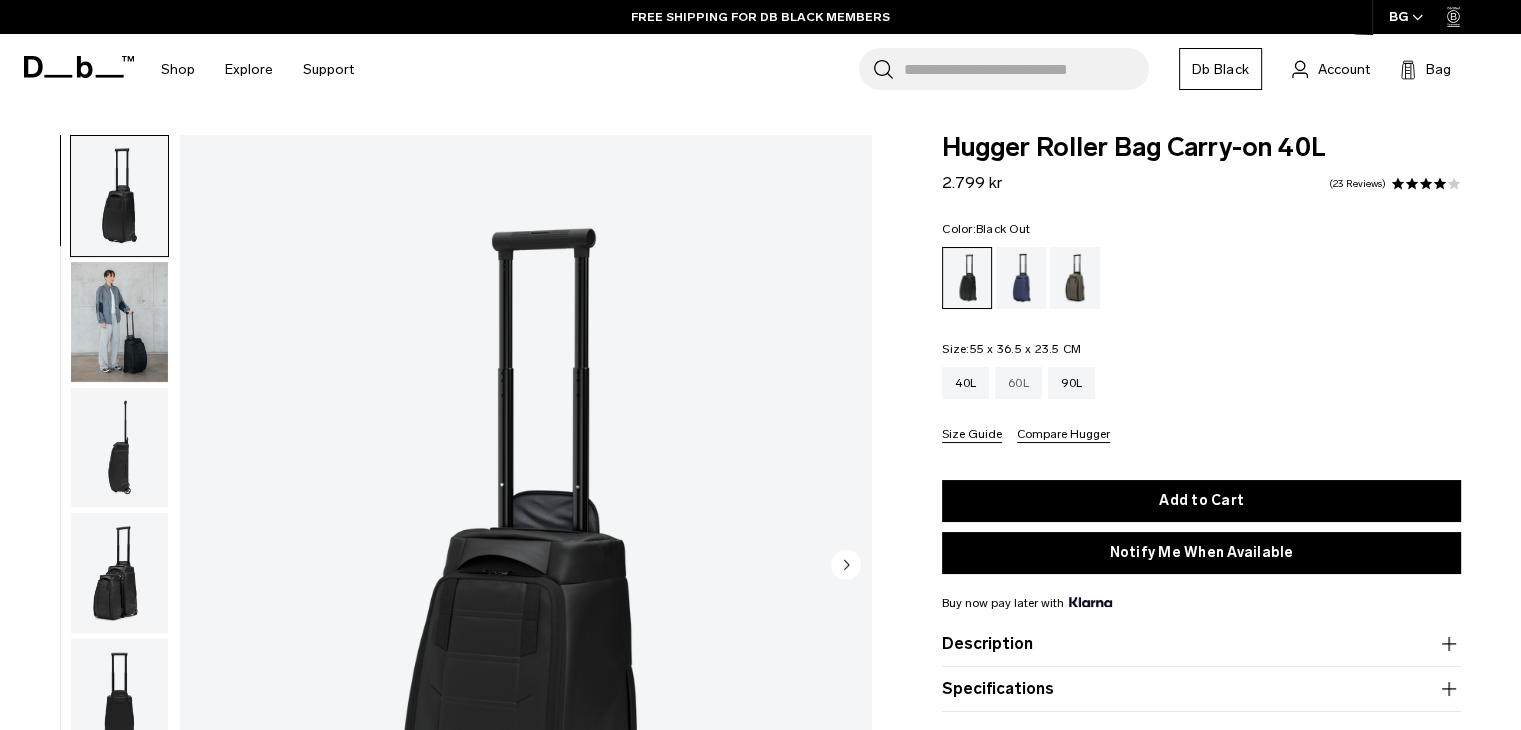click on "60L" at bounding box center [1018, 383] 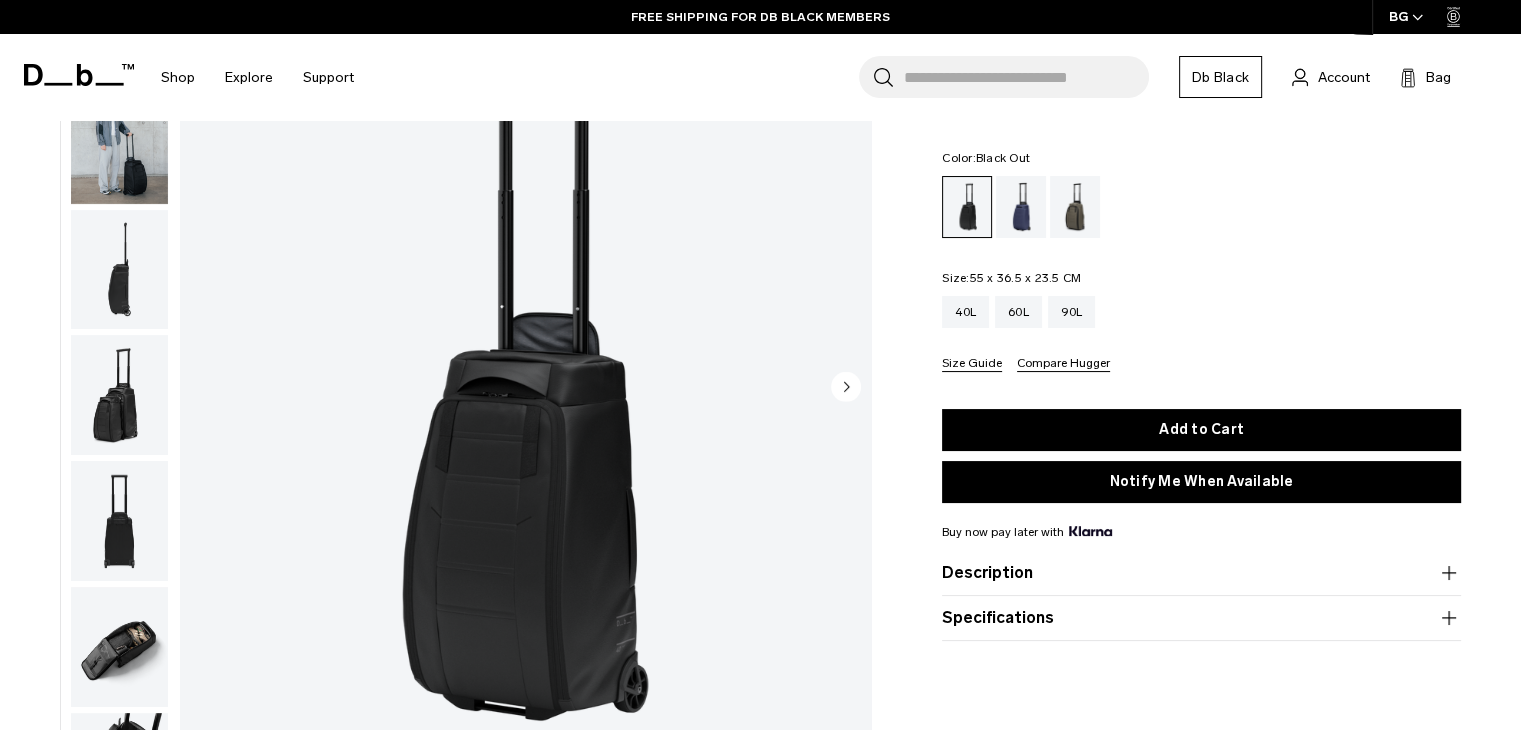 scroll, scrollTop: 0, scrollLeft: 0, axis: both 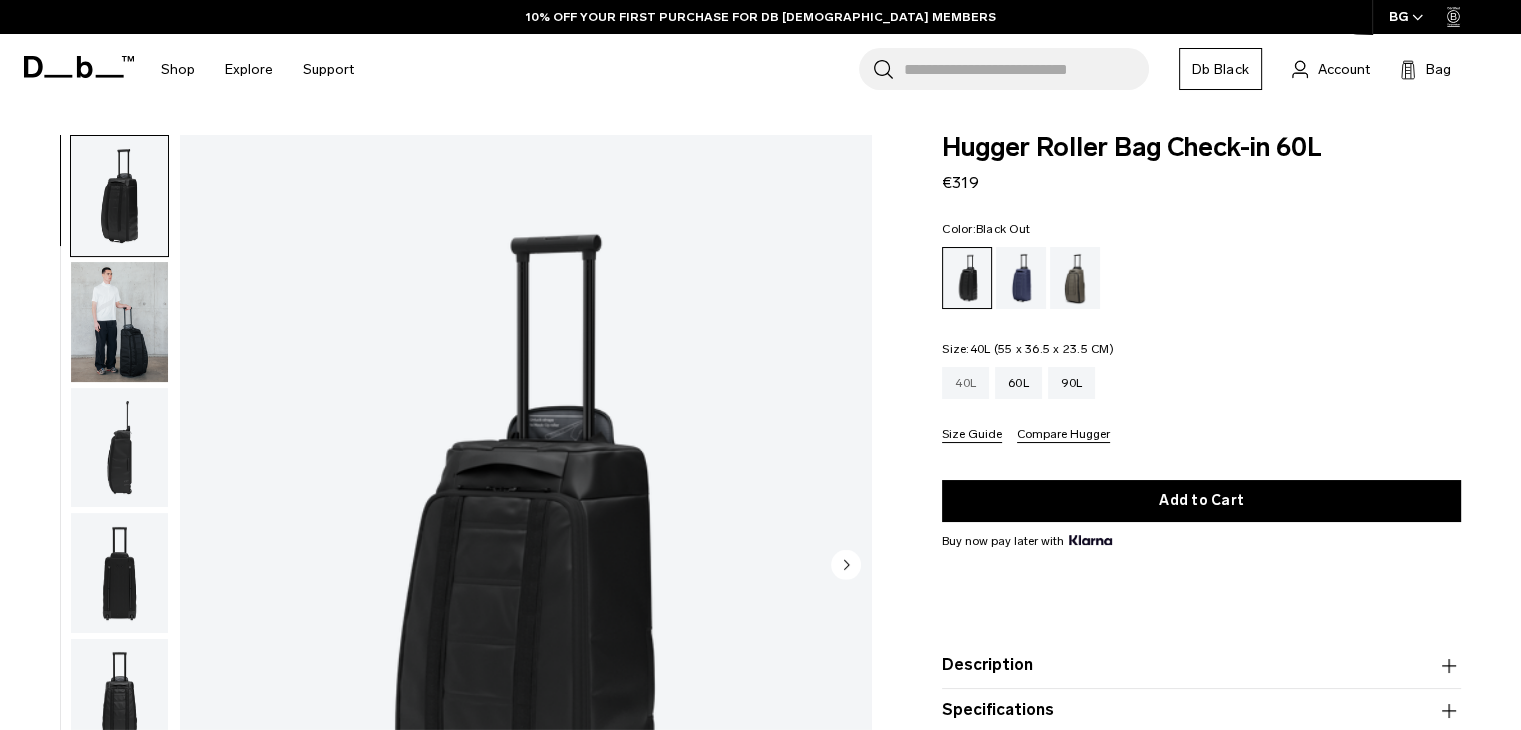 click on "40L" at bounding box center (965, 383) 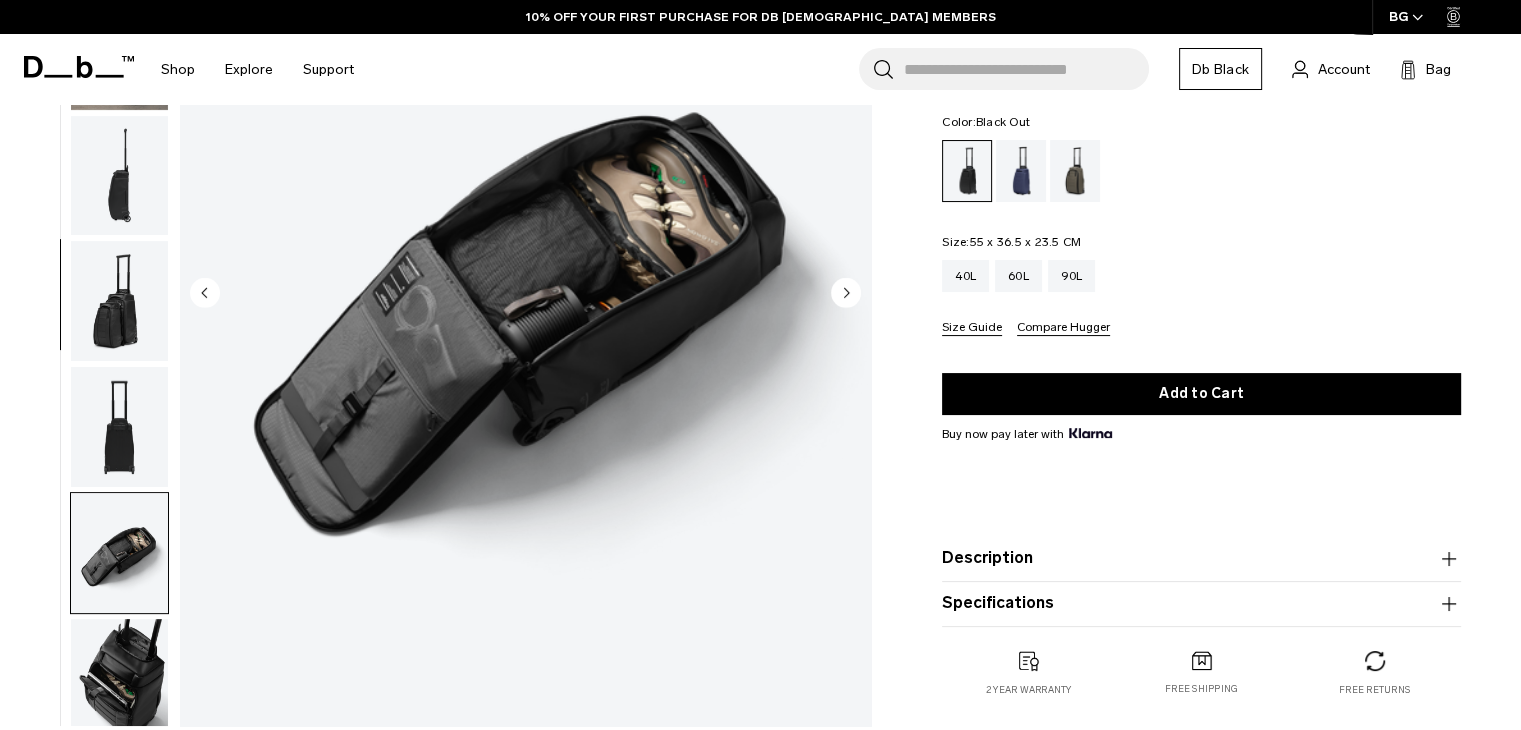 scroll, scrollTop: 272, scrollLeft: 0, axis: vertical 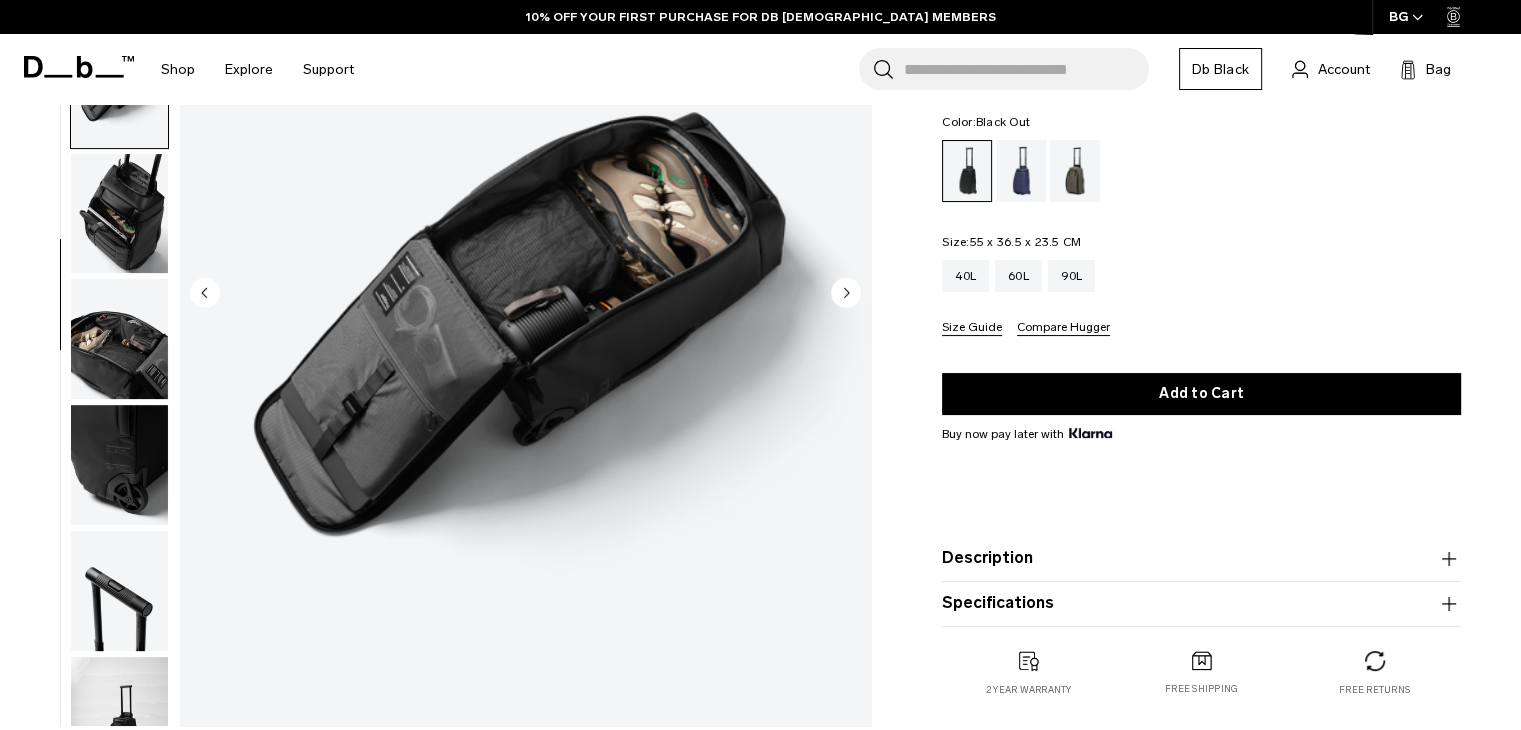 click at bounding box center [119, 465] 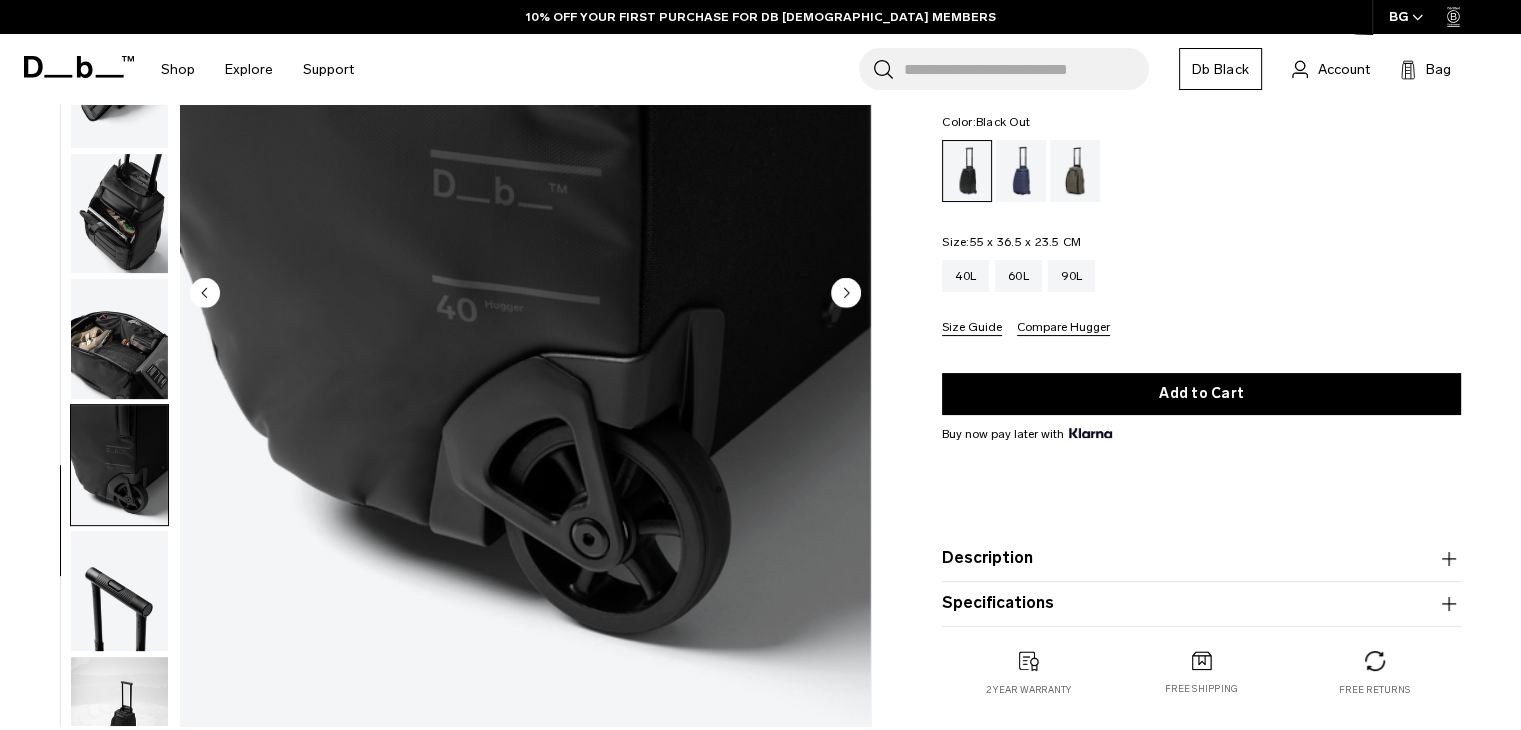 type 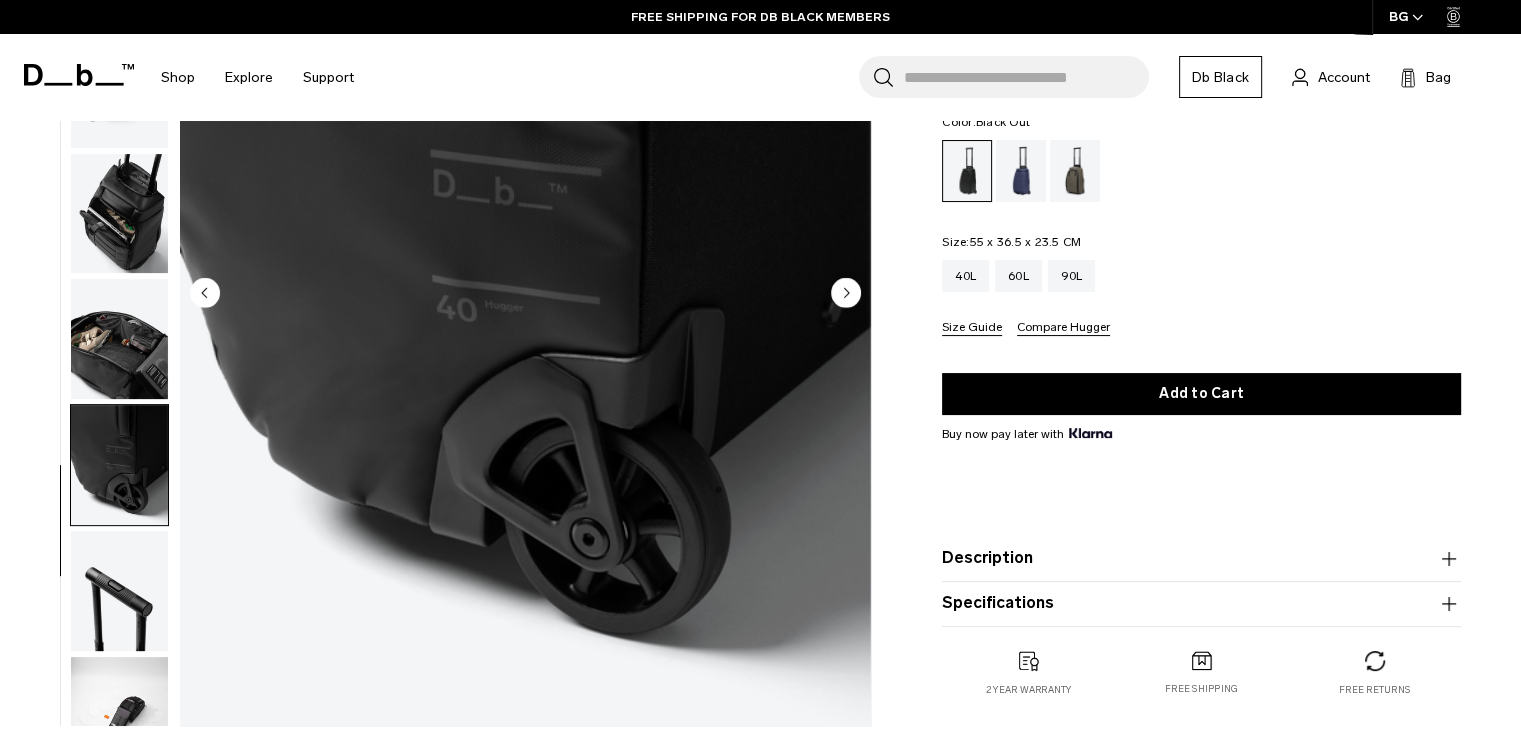scroll, scrollTop: 517, scrollLeft: 0, axis: vertical 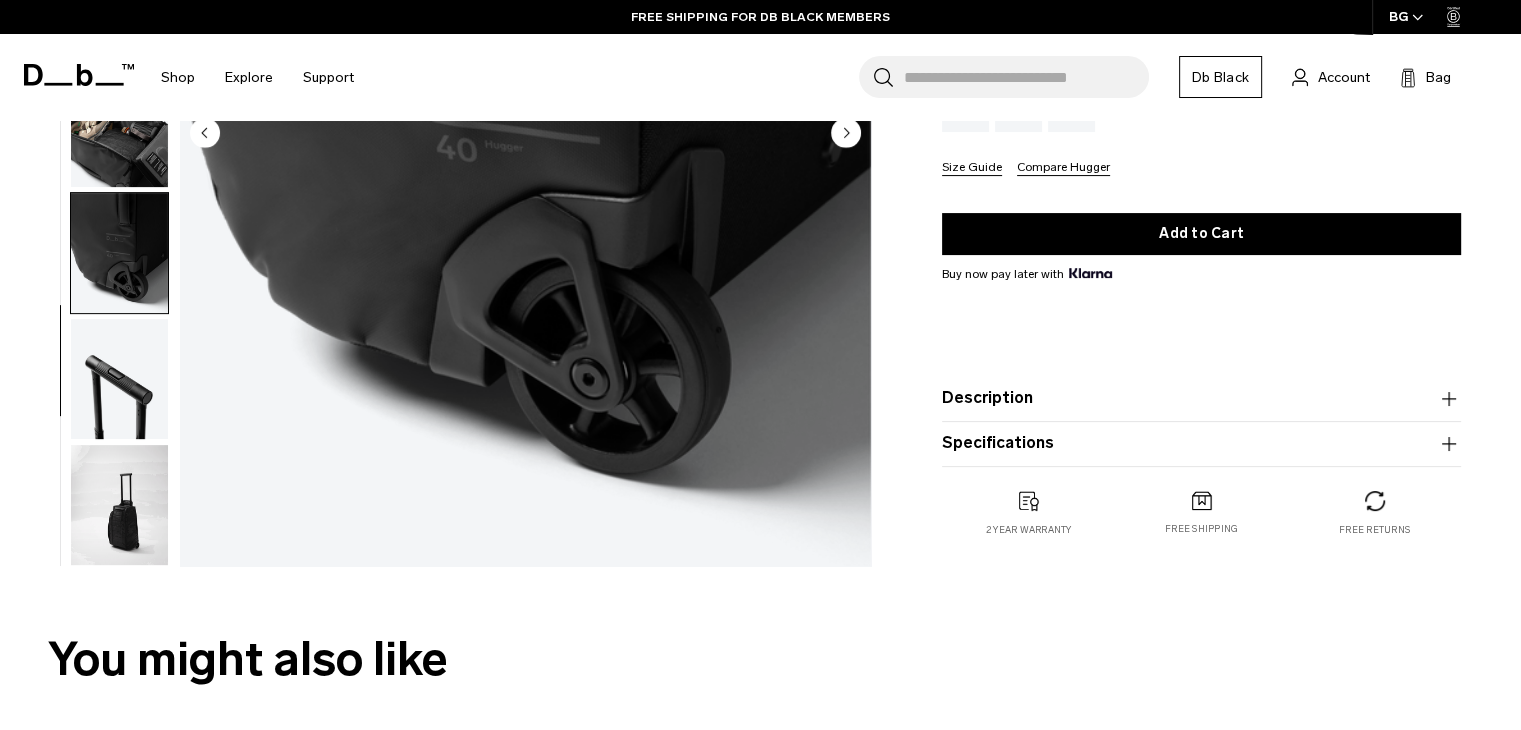click at bounding box center [119, 505] 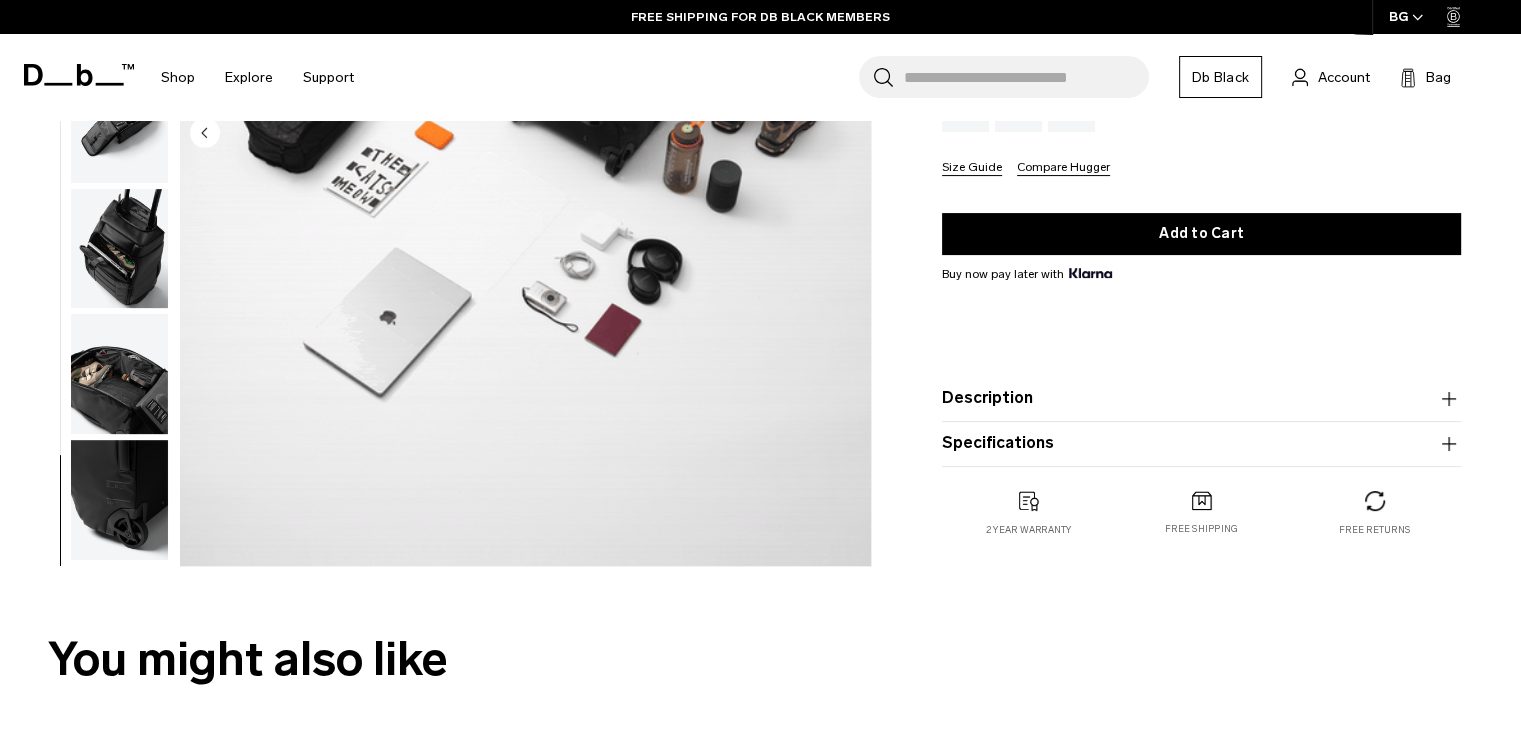 scroll, scrollTop: 269, scrollLeft: 0, axis: vertical 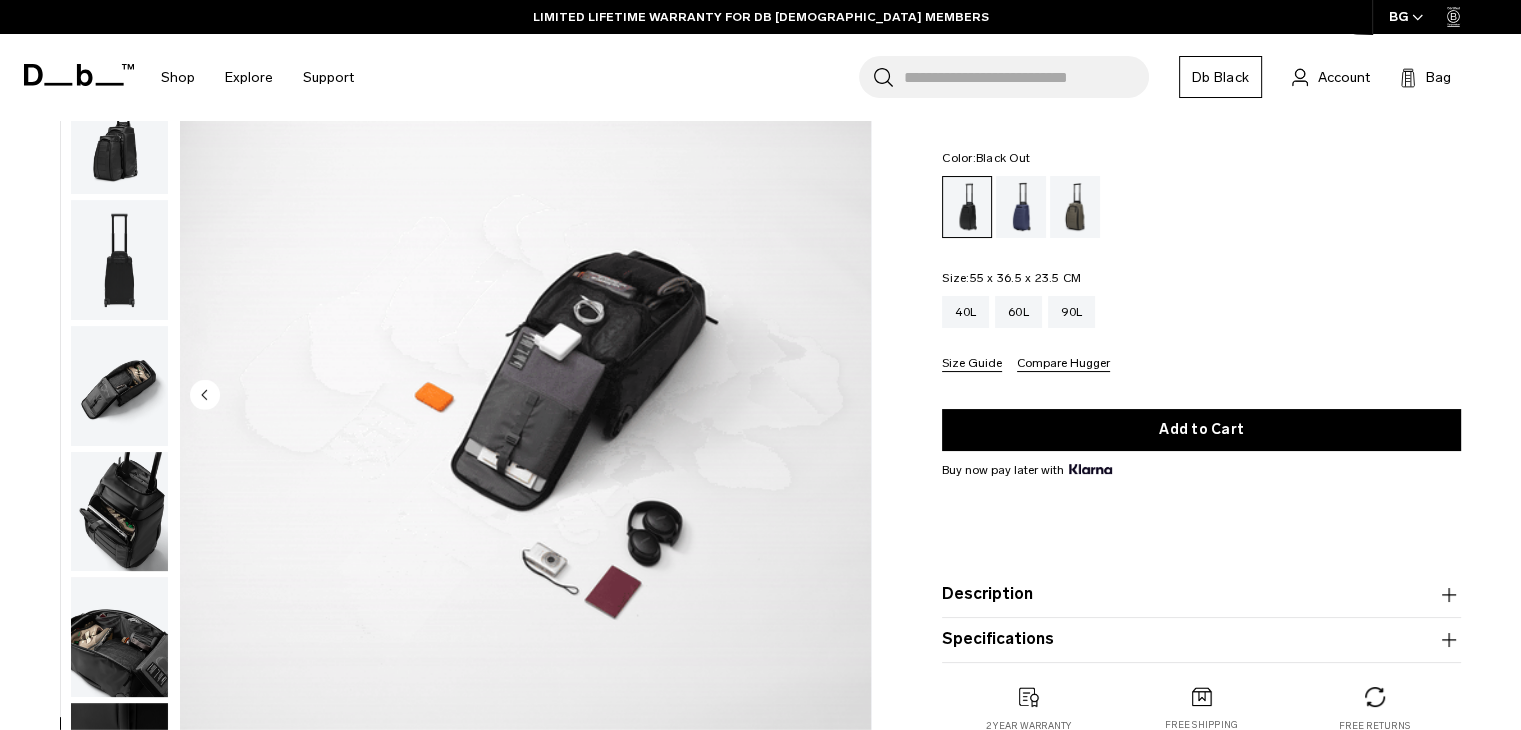 click at bounding box center [119, 134] 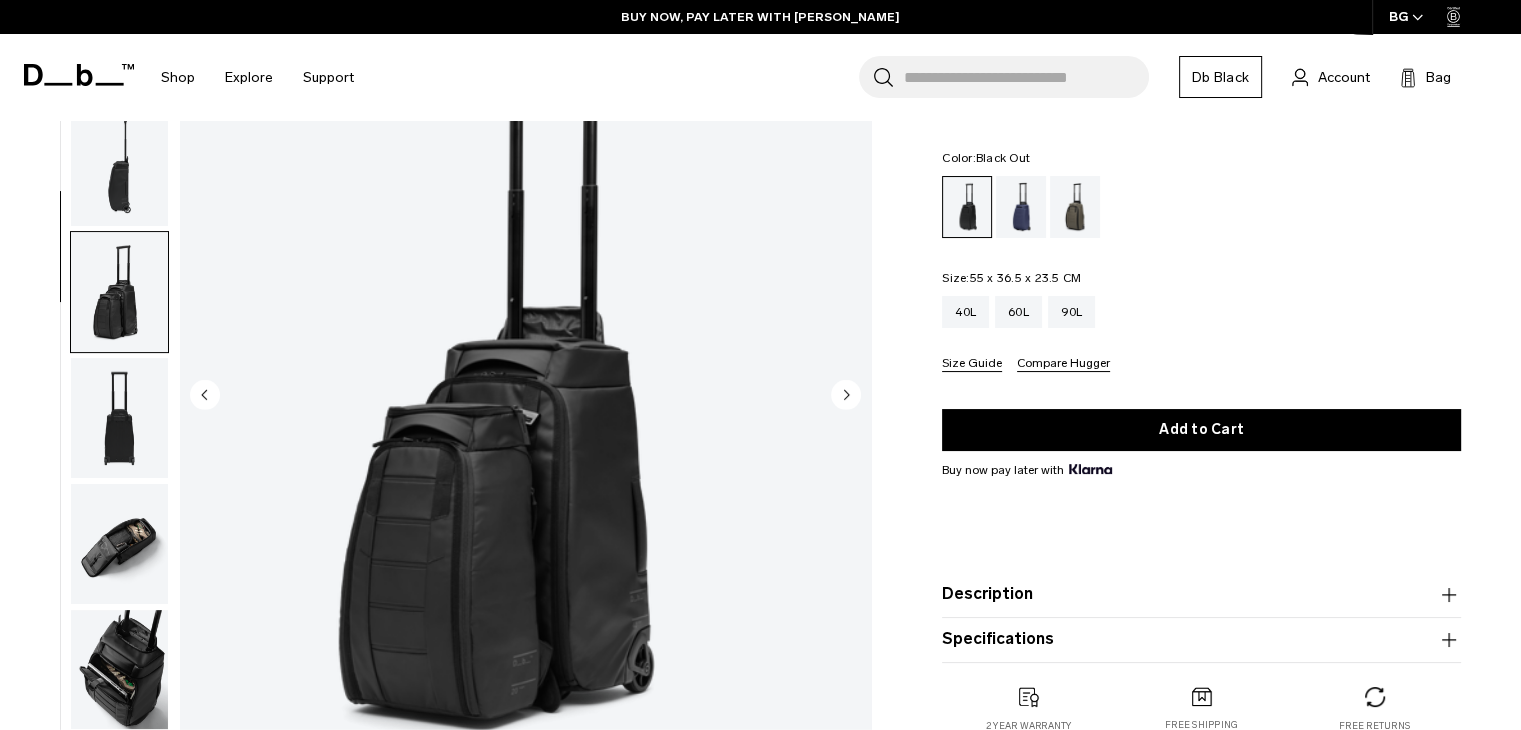 scroll, scrollTop: 110, scrollLeft: 0, axis: vertical 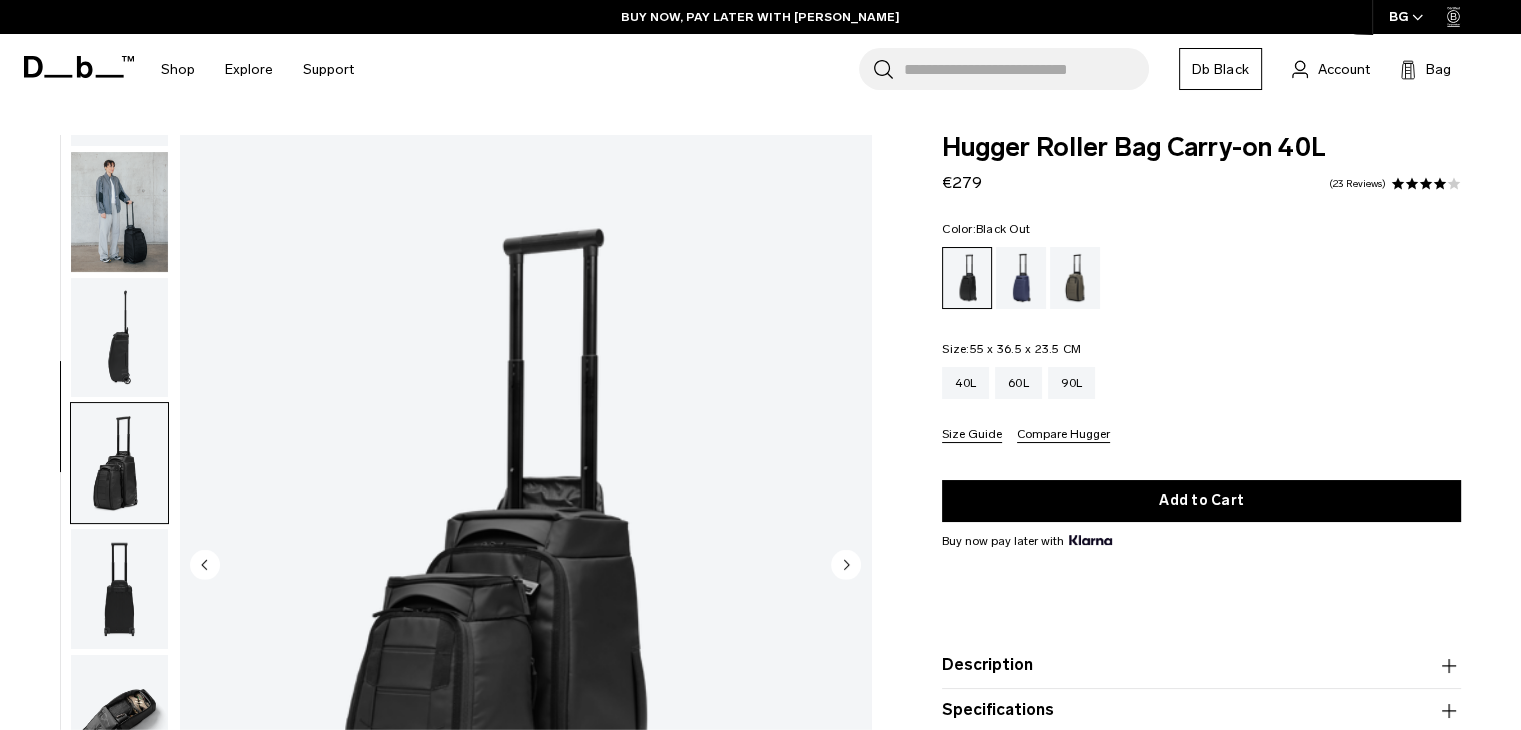 click at bounding box center (119, 212) 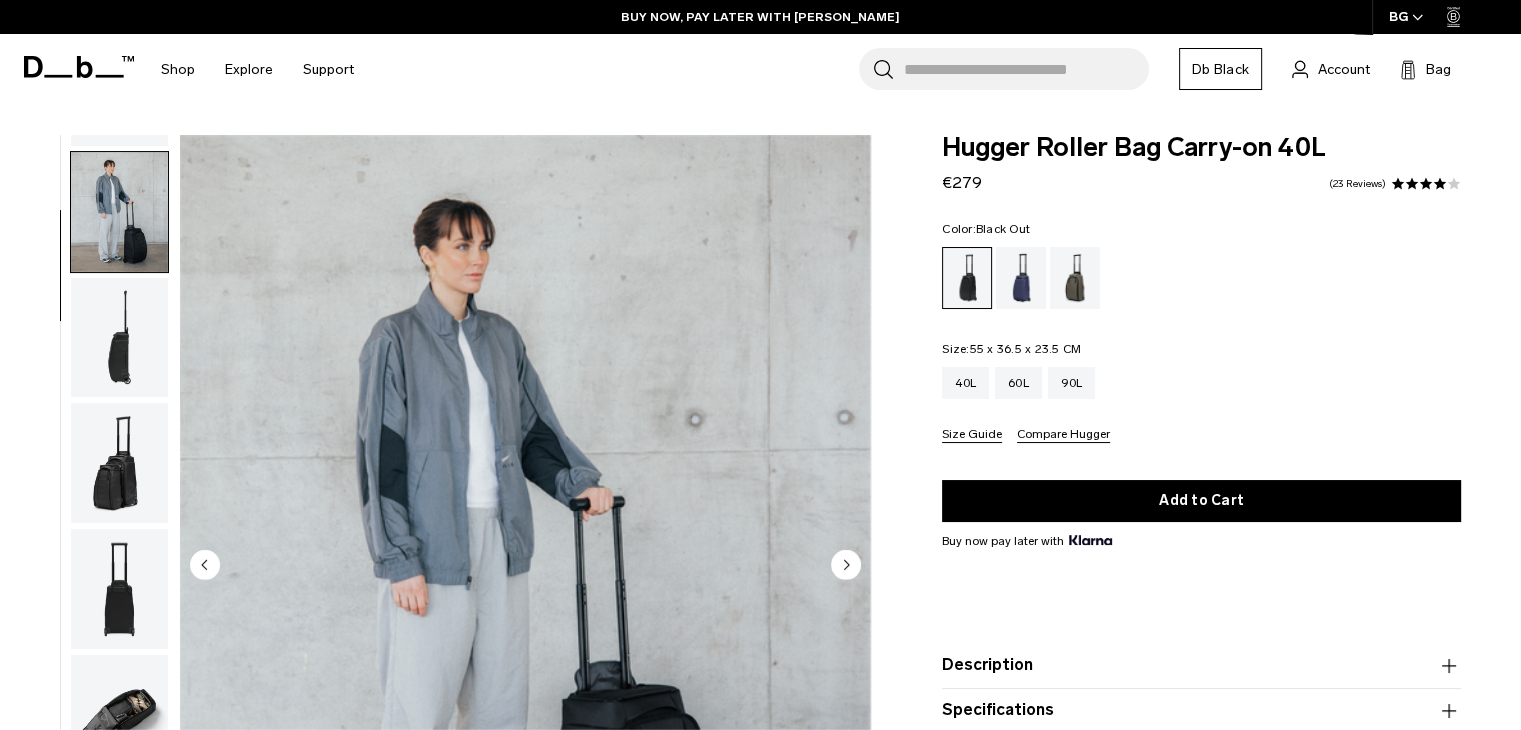scroll, scrollTop: 126, scrollLeft: 0, axis: vertical 